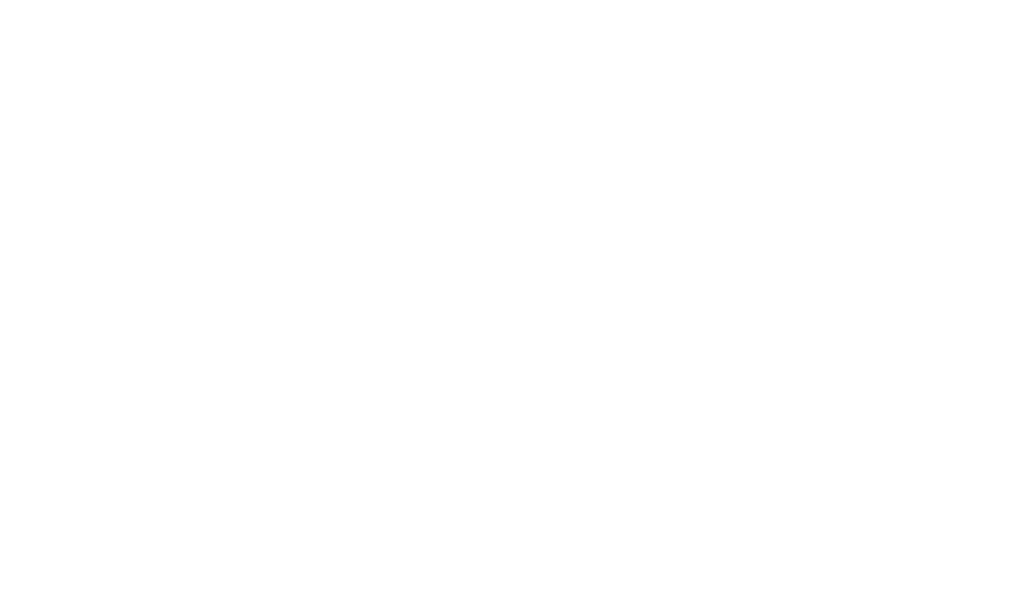 scroll, scrollTop: 0, scrollLeft: 0, axis: both 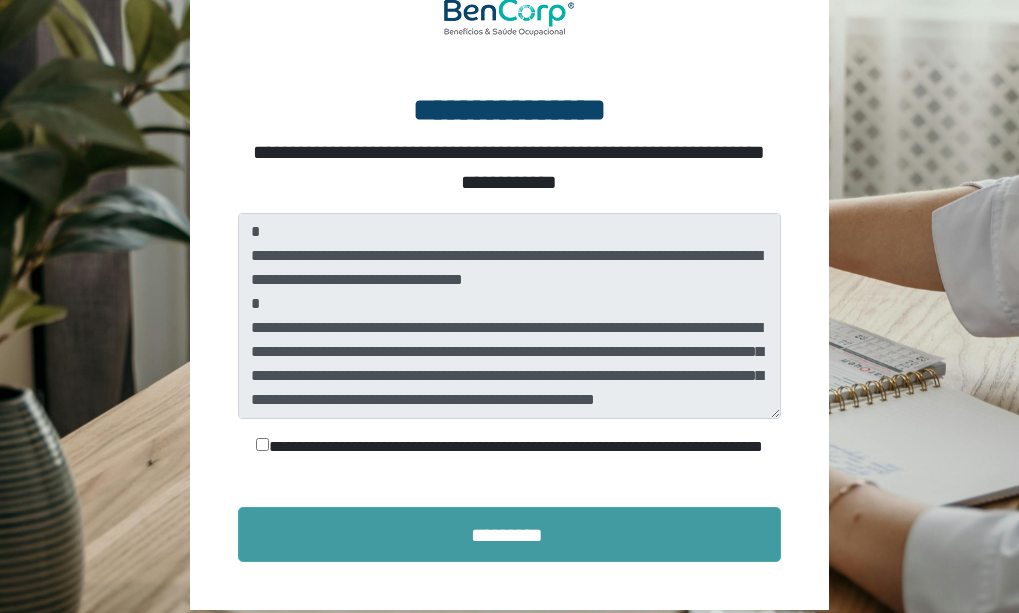 click on "*********" at bounding box center [510, 534] 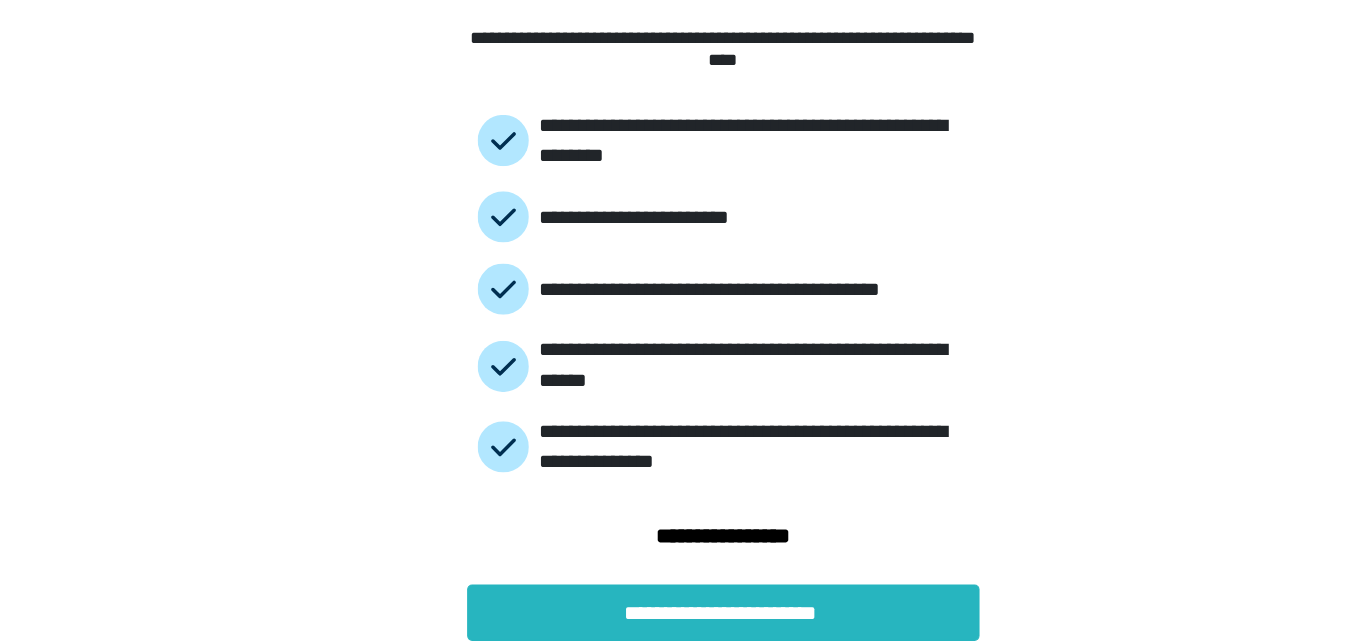 scroll, scrollTop: 101, scrollLeft: 0, axis: vertical 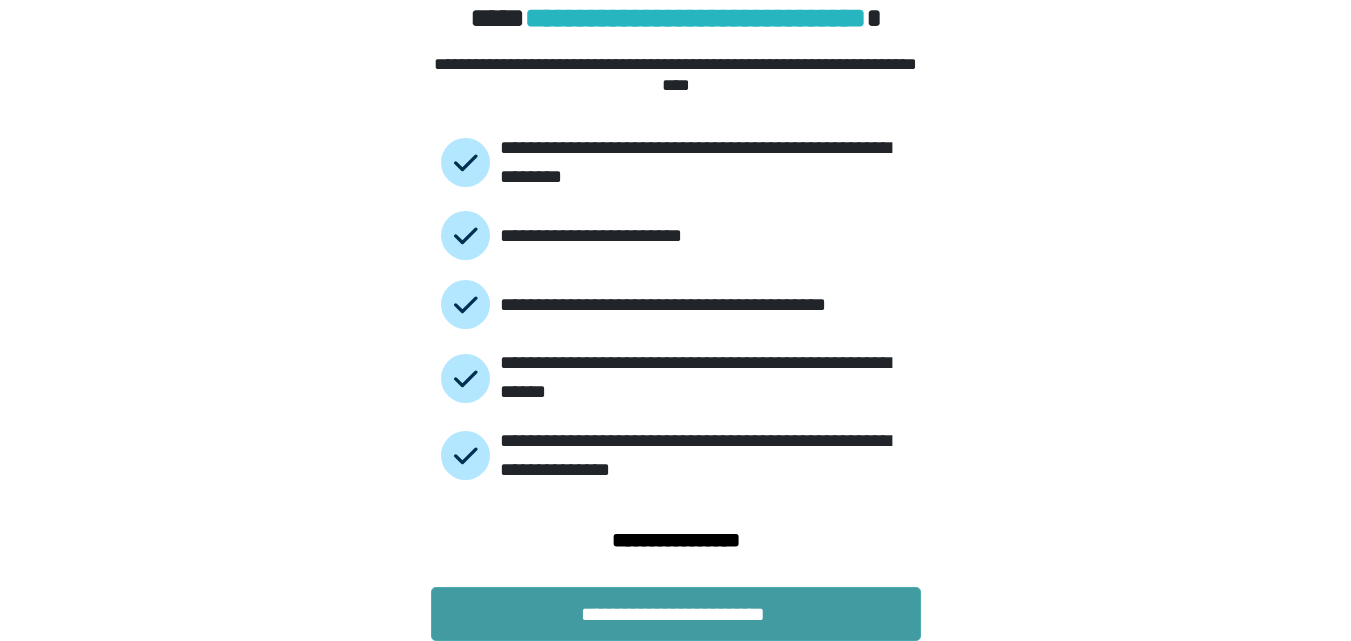 click on "**********" at bounding box center (676, 614) 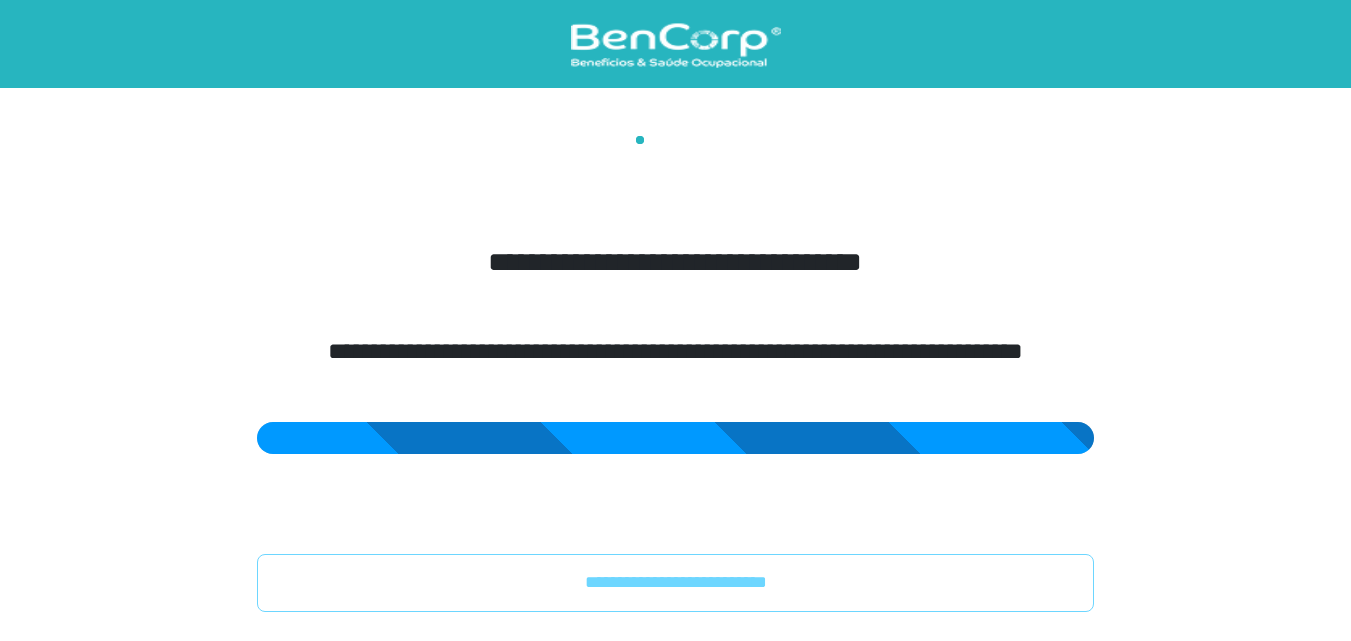 scroll, scrollTop: 0, scrollLeft: 0, axis: both 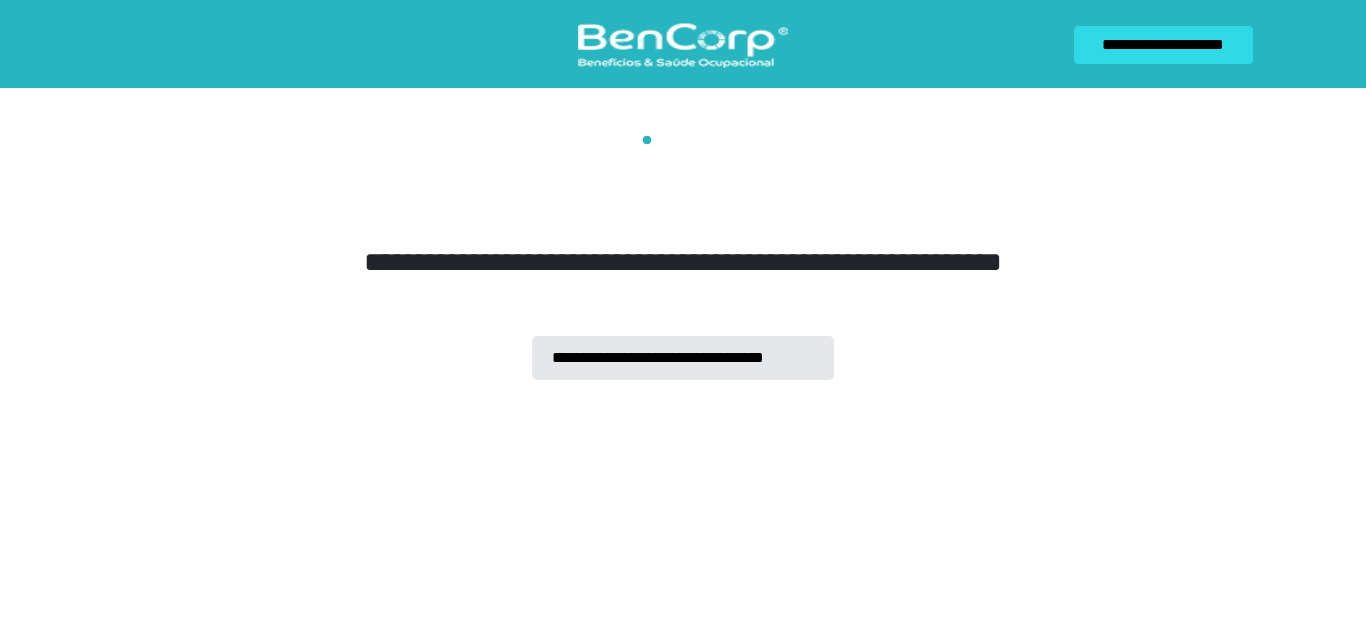 click on "**********" at bounding box center [683, 190] 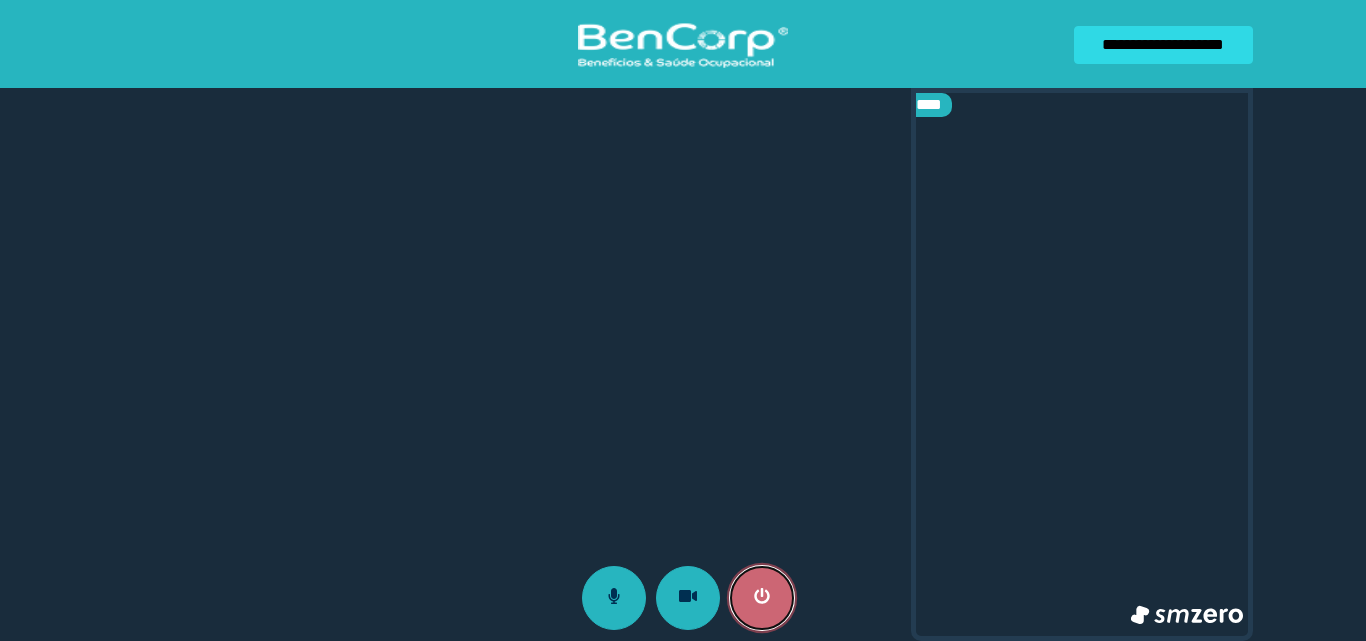 click at bounding box center (762, 598) 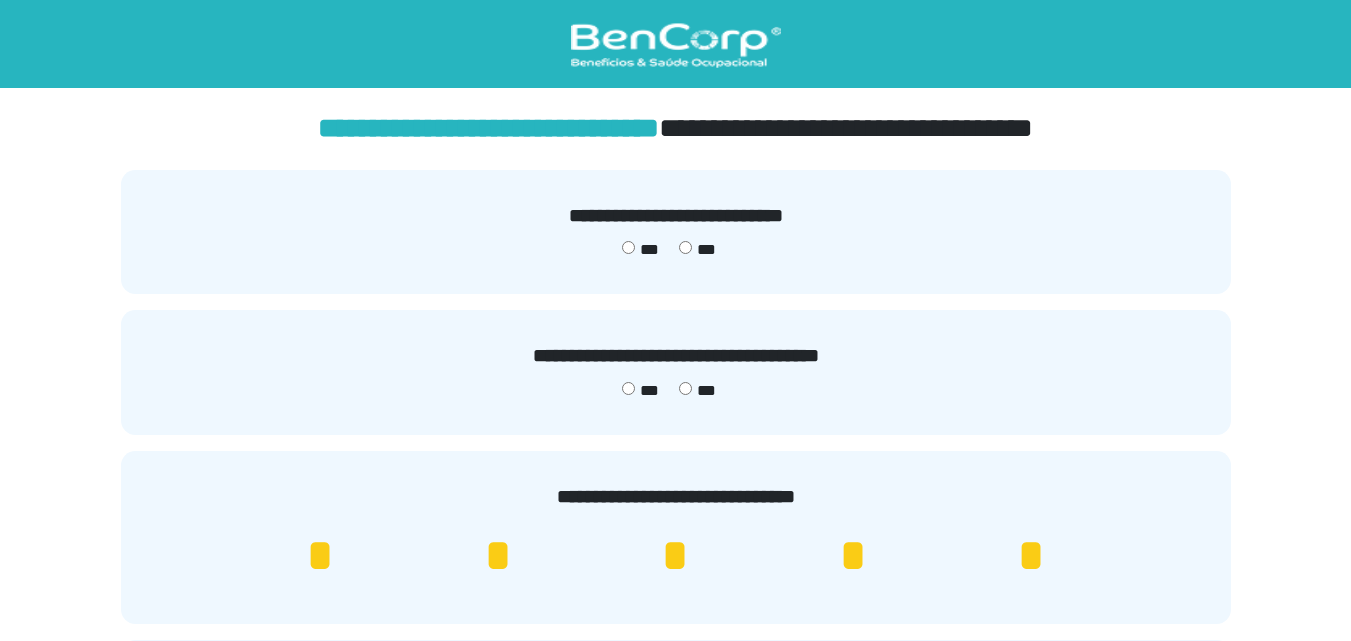 click on "*" at bounding box center (1031, 556) 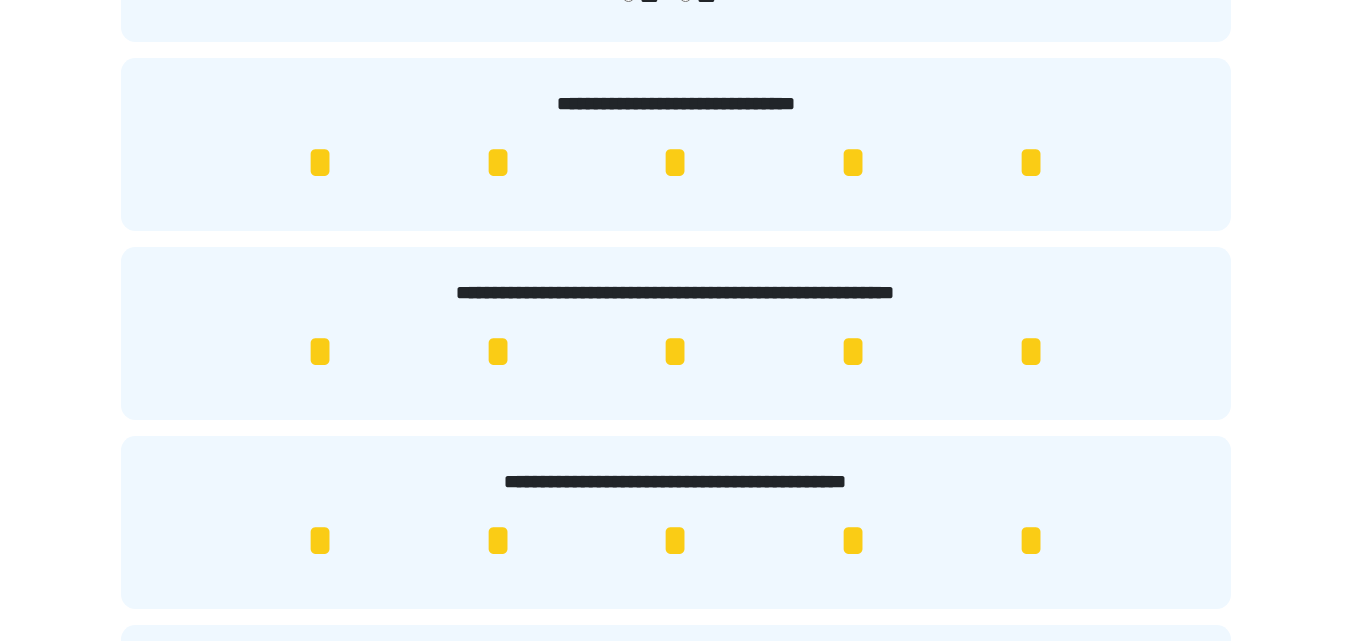 scroll, scrollTop: 394, scrollLeft: 0, axis: vertical 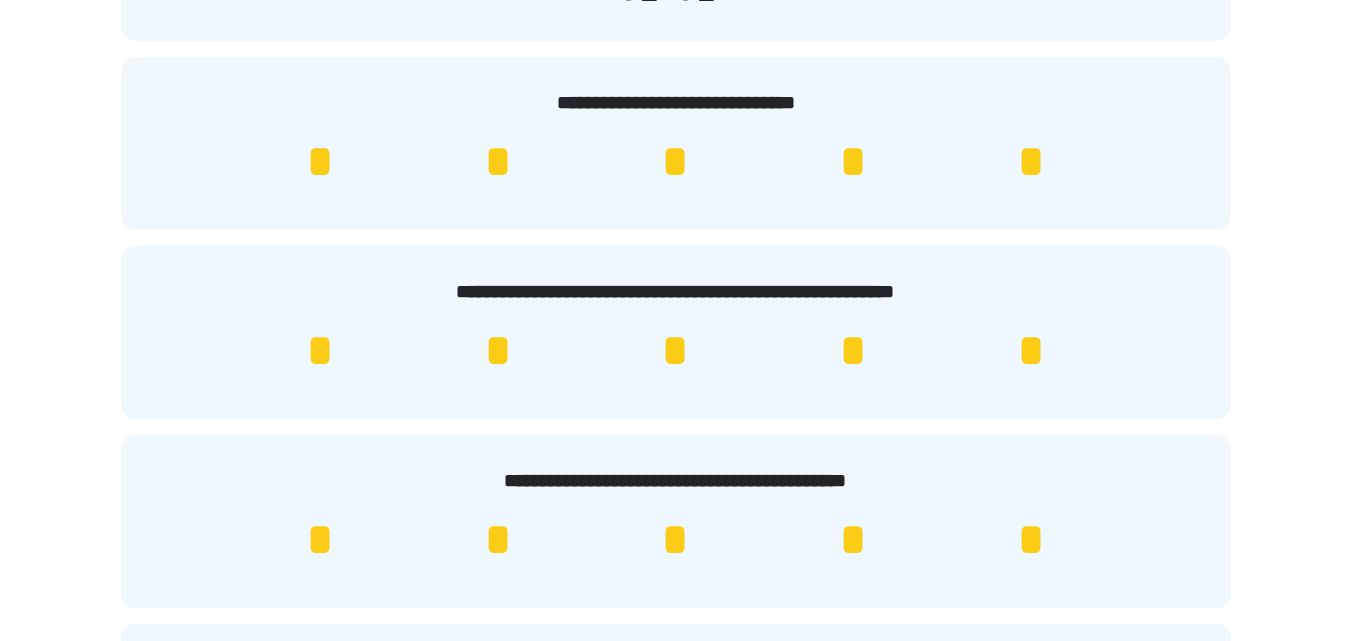 click on "*" at bounding box center (1031, 351) 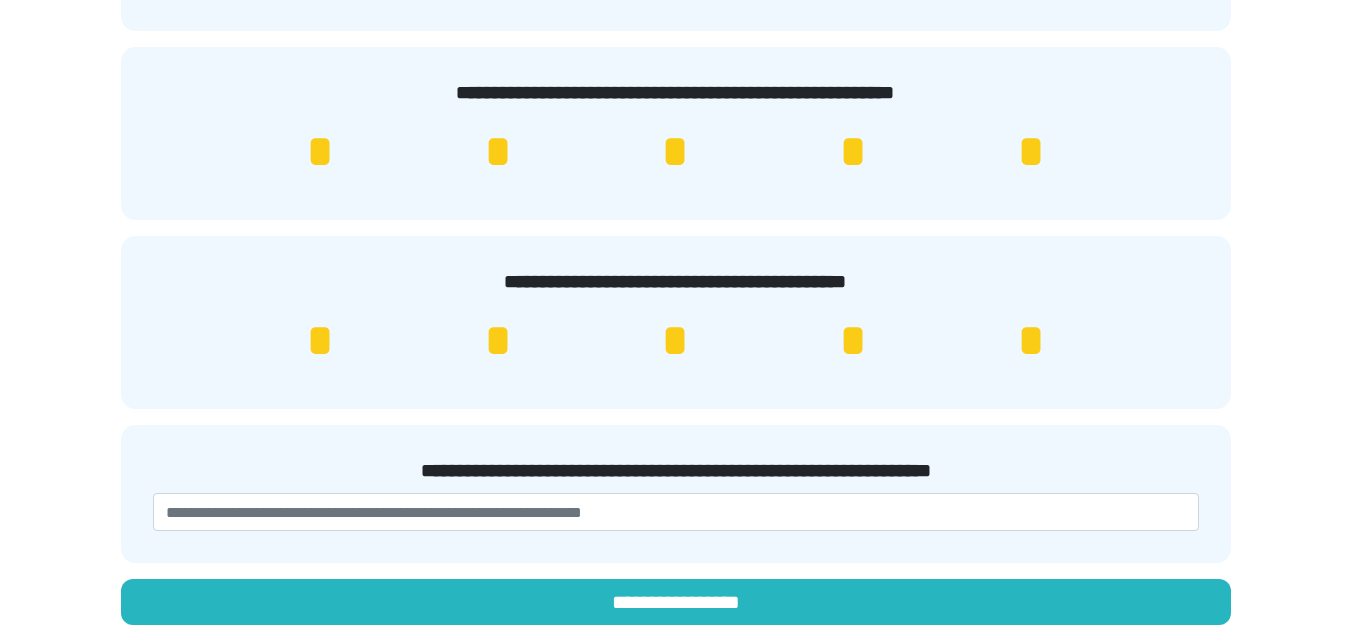 scroll, scrollTop: 593, scrollLeft: 0, axis: vertical 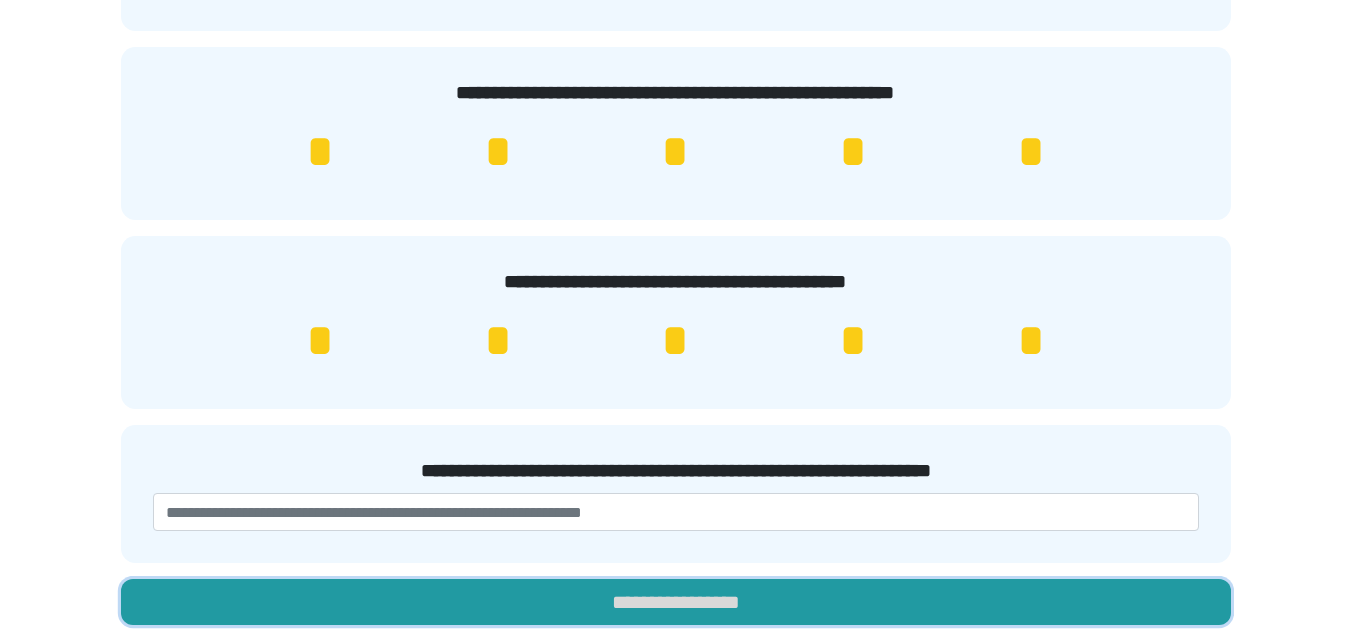 click on "**********" at bounding box center (676, 602) 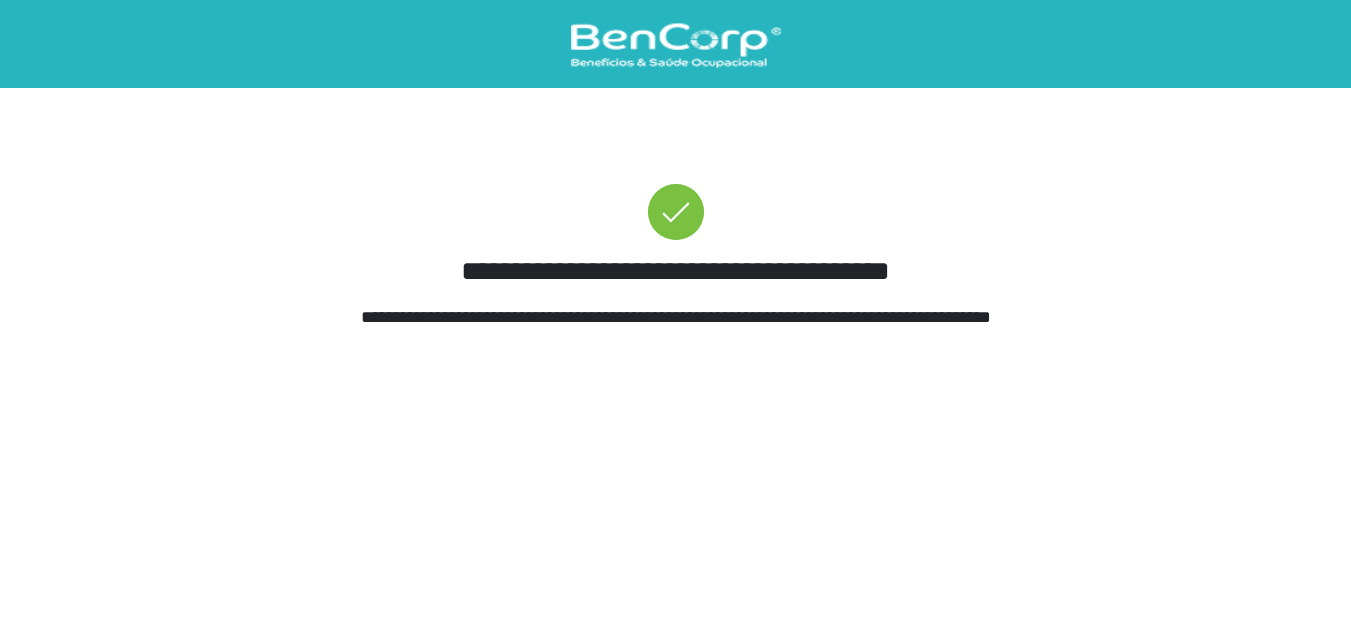scroll, scrollTop: 0, scrollLeft: 0, axis: both 